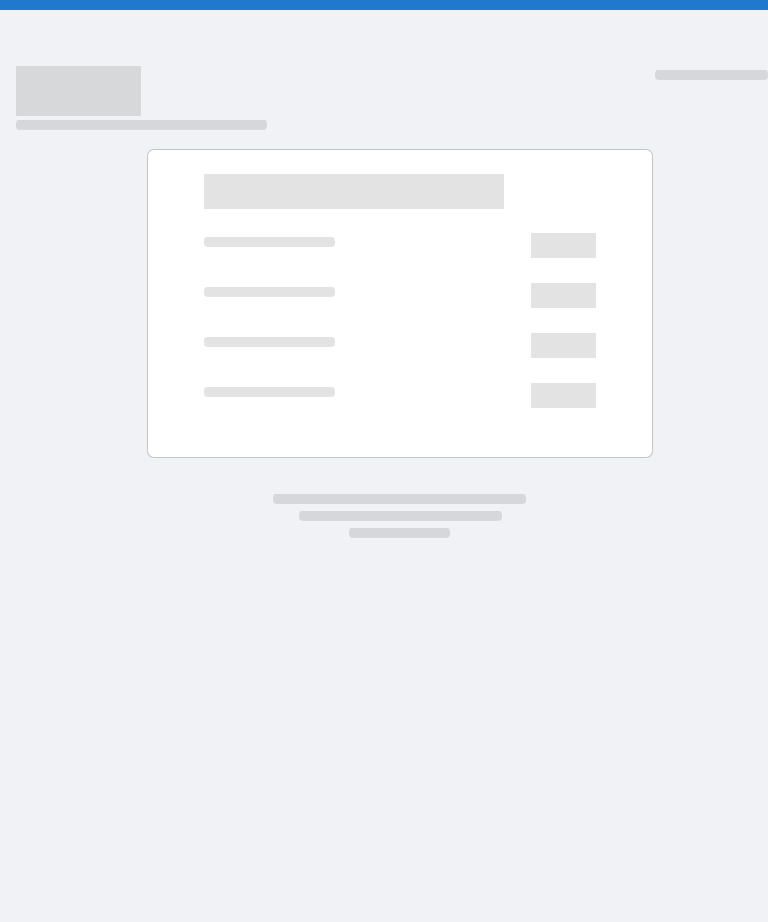 scroll, scrollTop: 0, scrollLeft: 0, axis: both 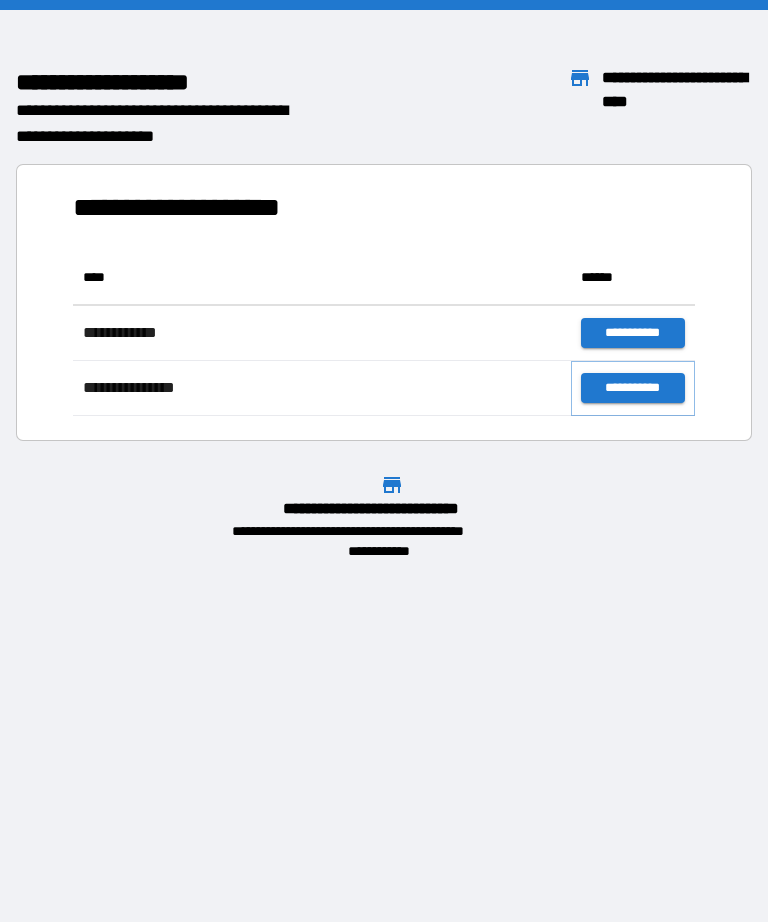 click on "**********" at bounding box center (633, 388) 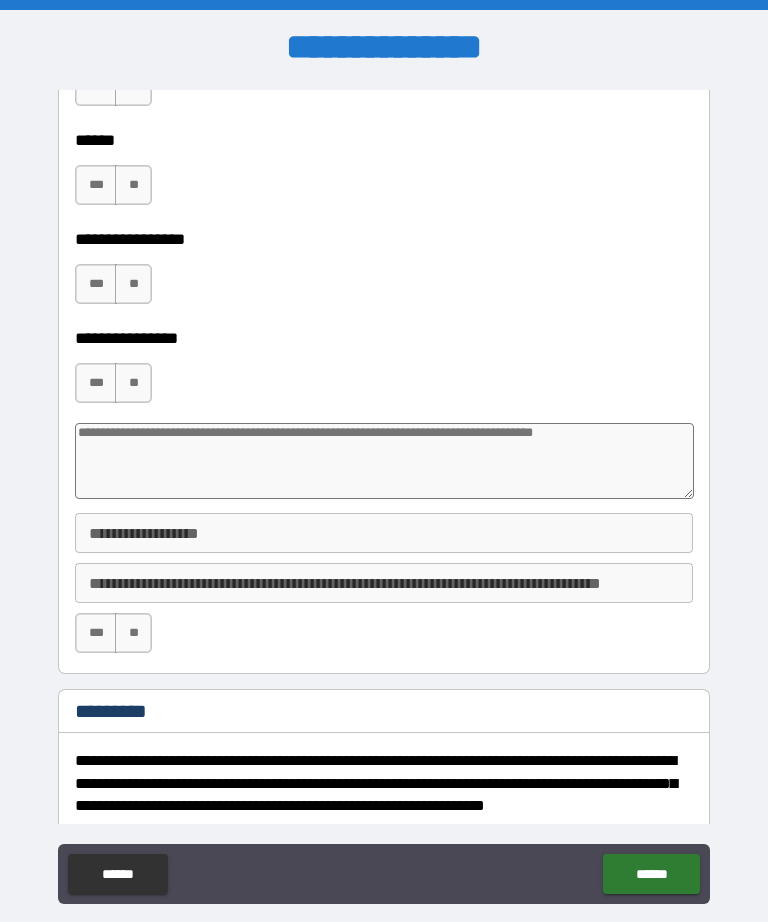 scroll, scrollTop: 10328, scrollLeft: 0, axis: vertical 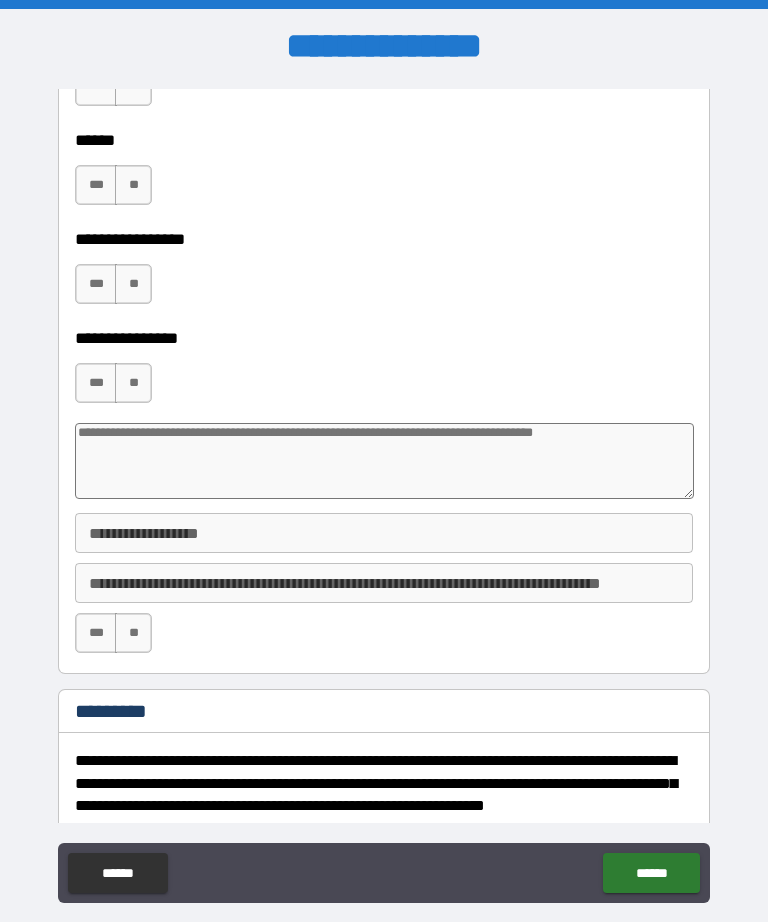 click on "***" at bounding box center (96, 633) 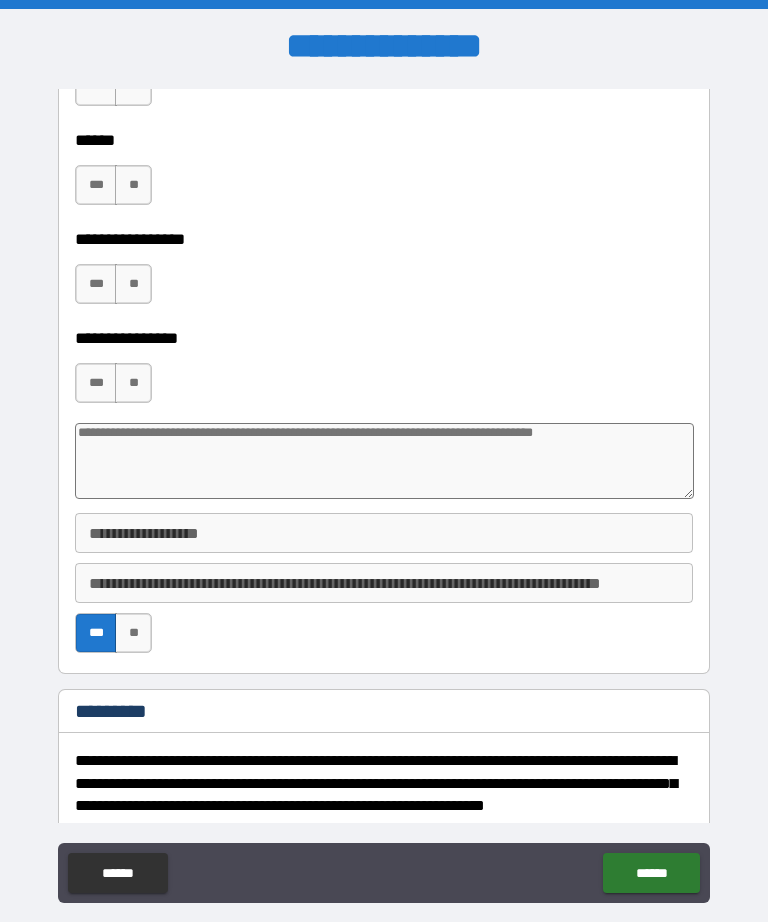 click on "**********" at bounding box center [384, 533] 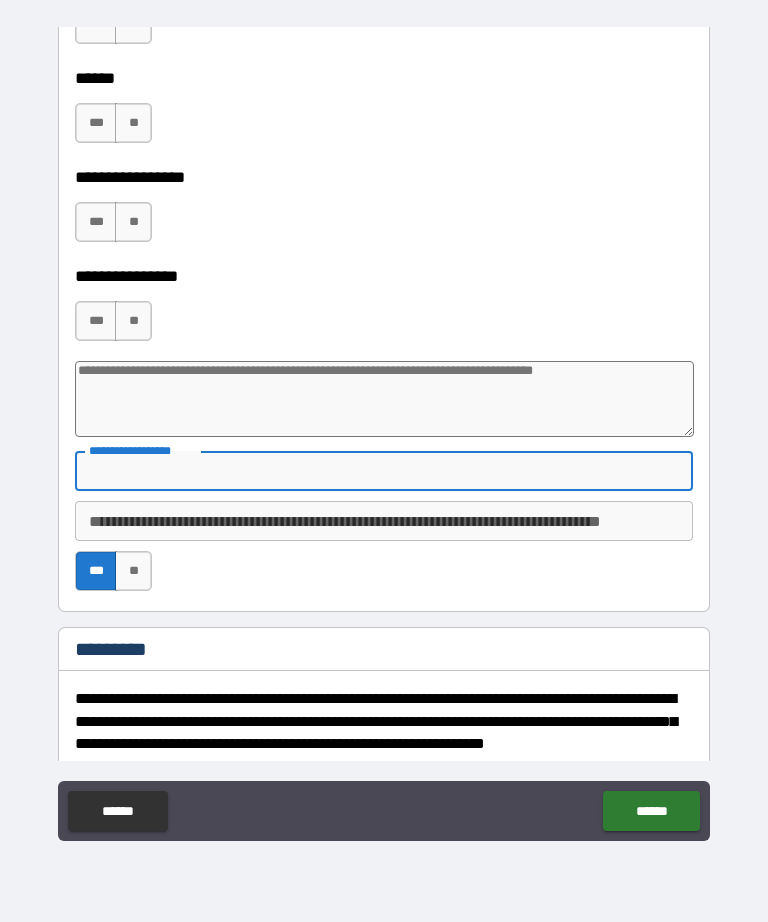 scroll, scrollTop: 151, scrollLeft: 0, axis: vertical 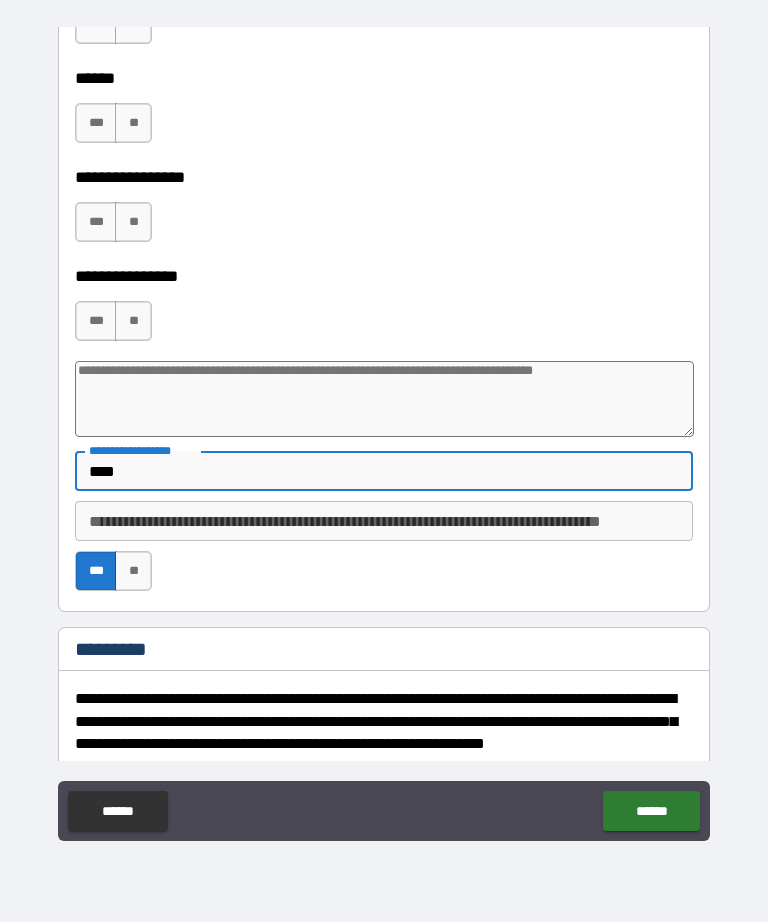 click on "**********" at bounding box center (384, 556) 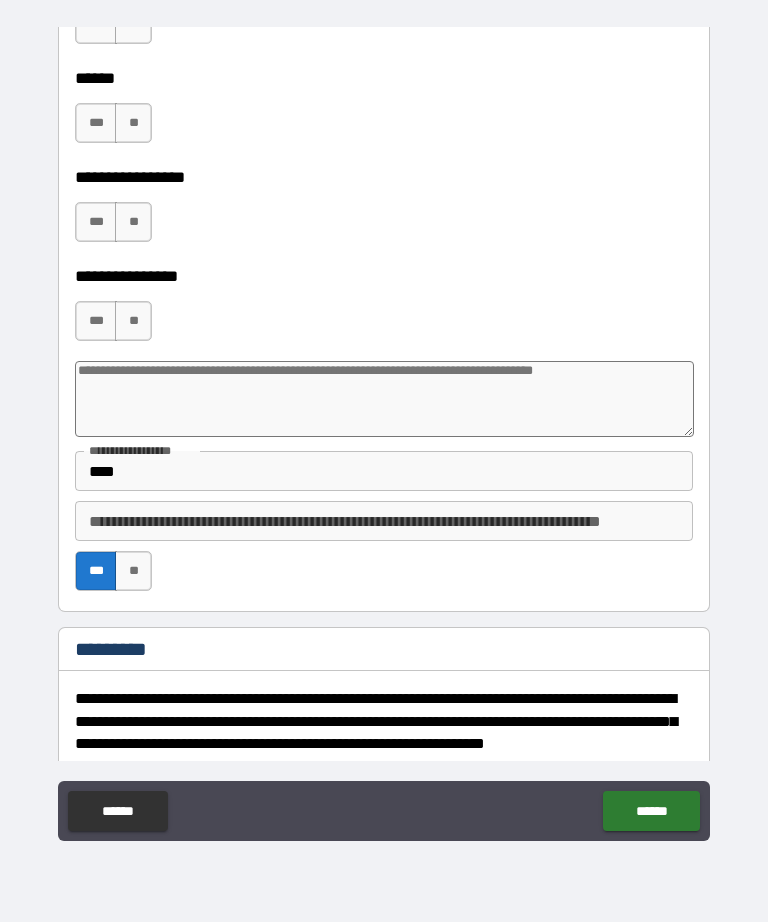 scroll, scrollTop: 1, scrollLeft: 0, axis: vertical 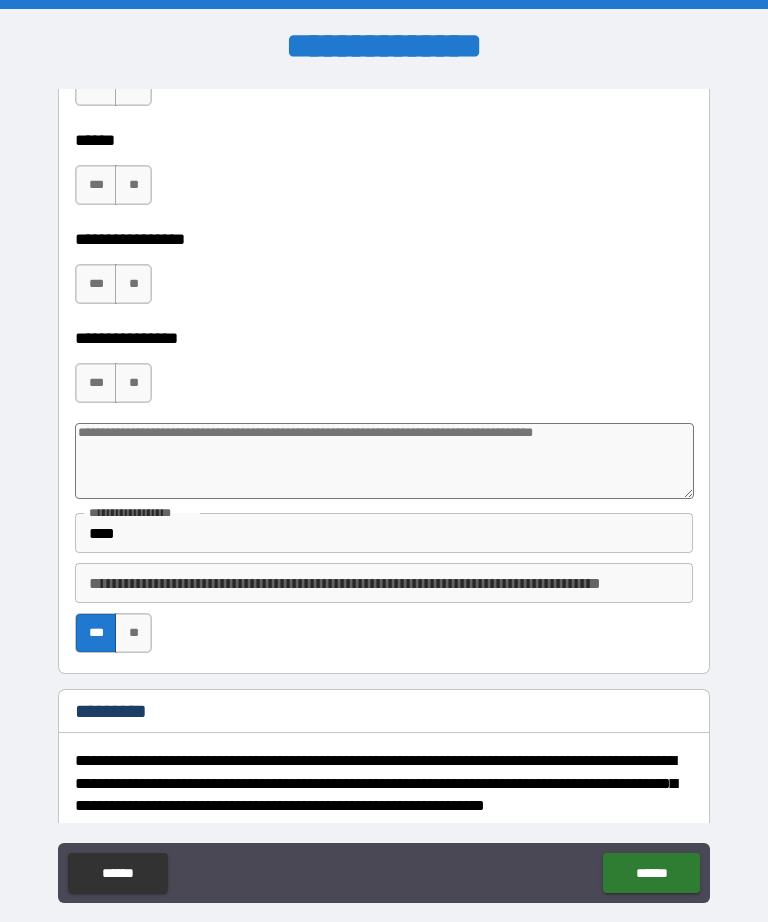 click on "****" at bounding box center [378, 533] 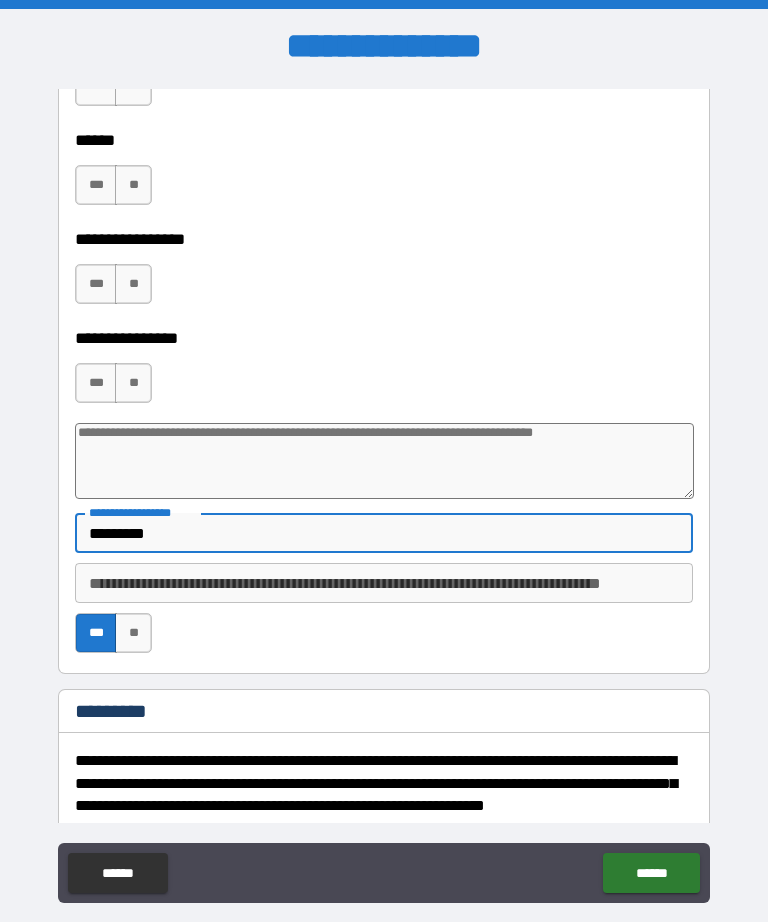 type on "*********" 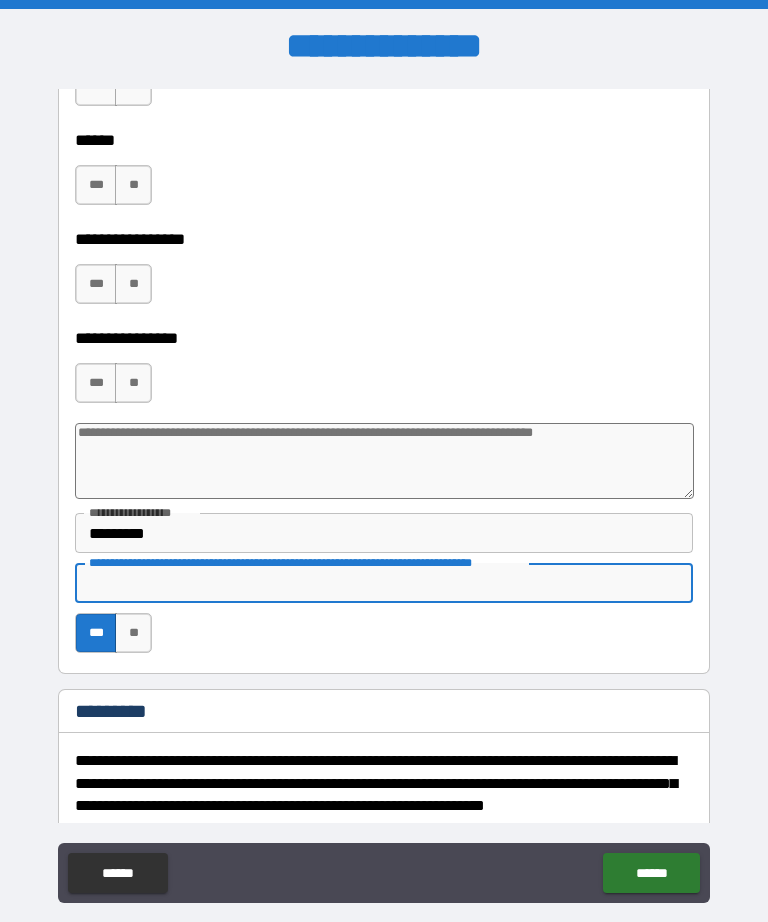 click on "**********" at bounding box center [378, 338] 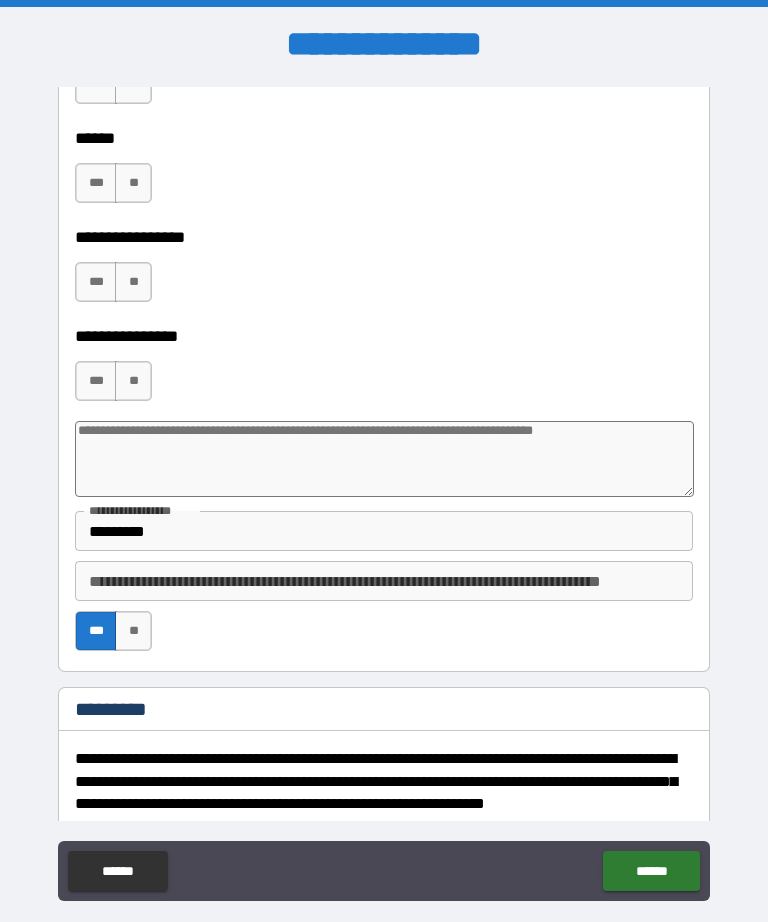 scroll, scrollTop: 1, scrollLeft: 0, axis: vertical 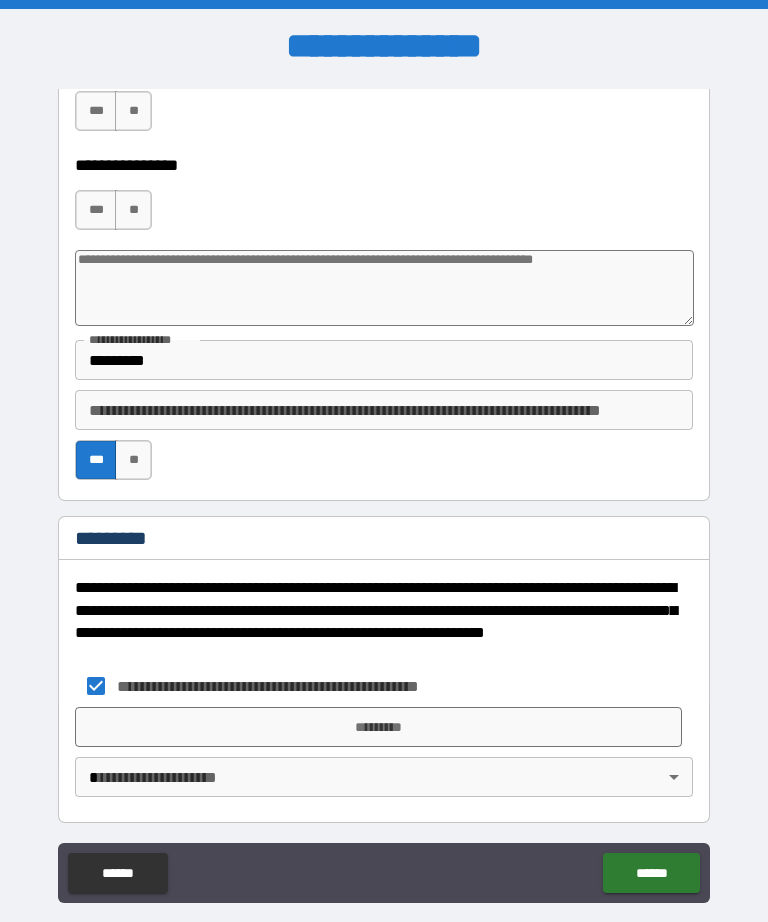 click on "*********" at bounding box center (378, 727) 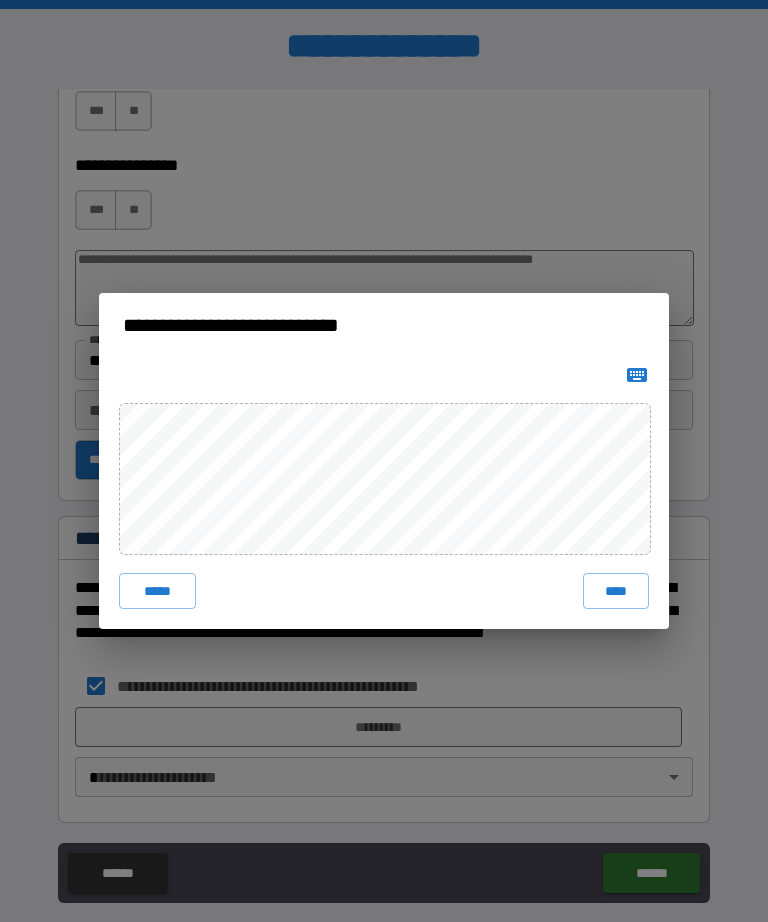 click on "****" at bounding box center (616, 591) 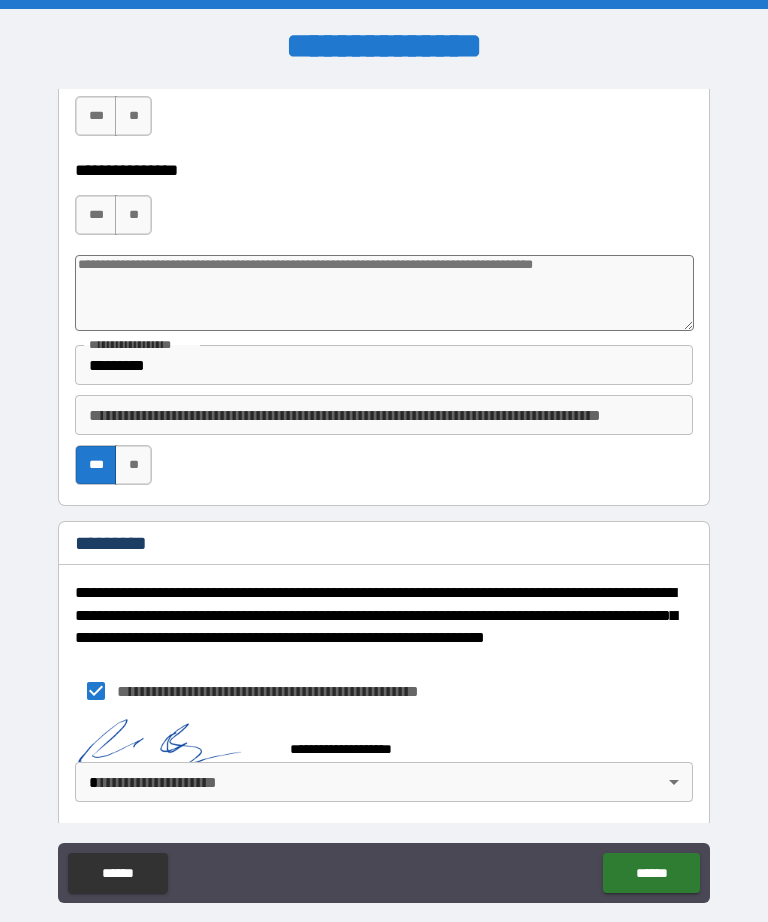 scroll, scrollTop: 10523, scrollLeft: 0, axis: vertical 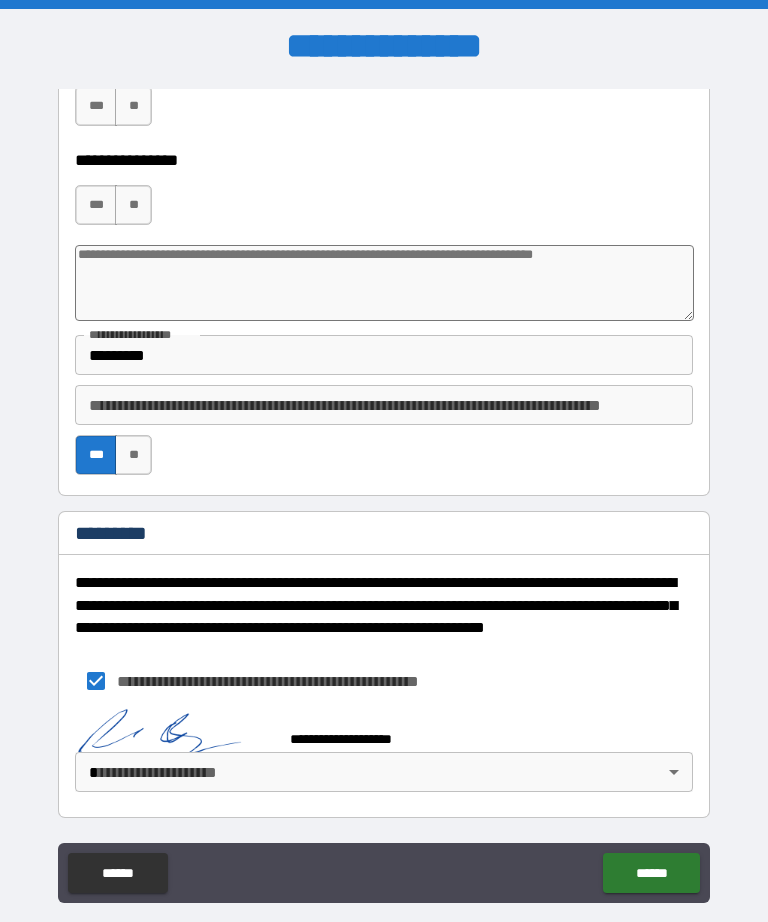 click on "******" at bounding box center (651, 873) 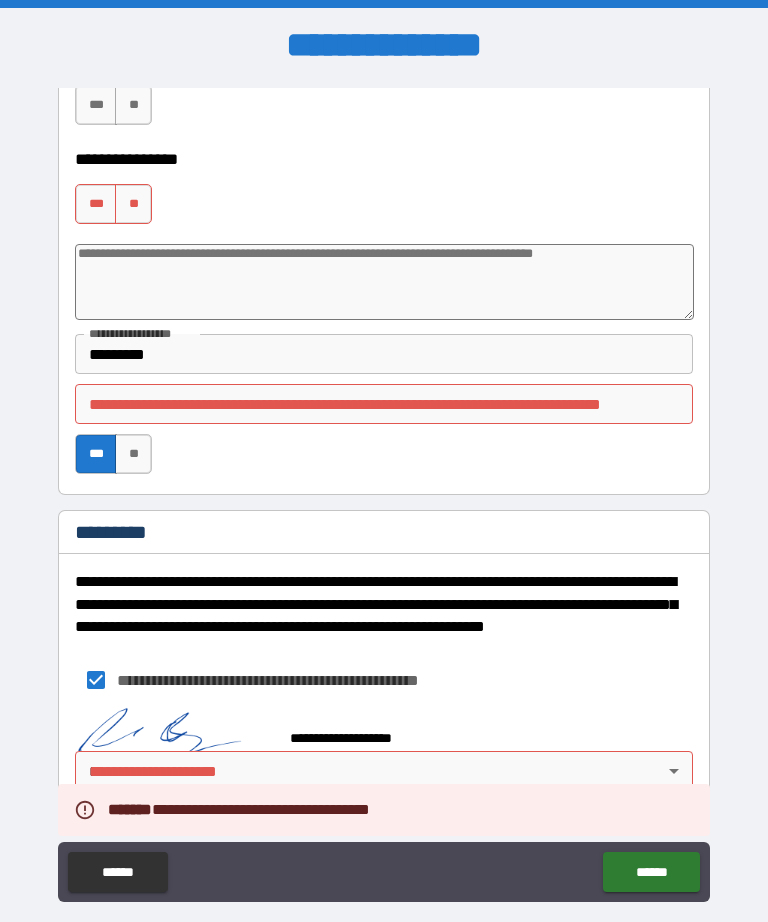 scroll, scrollTop: 1, scrollLeft: 0, axis: vertical 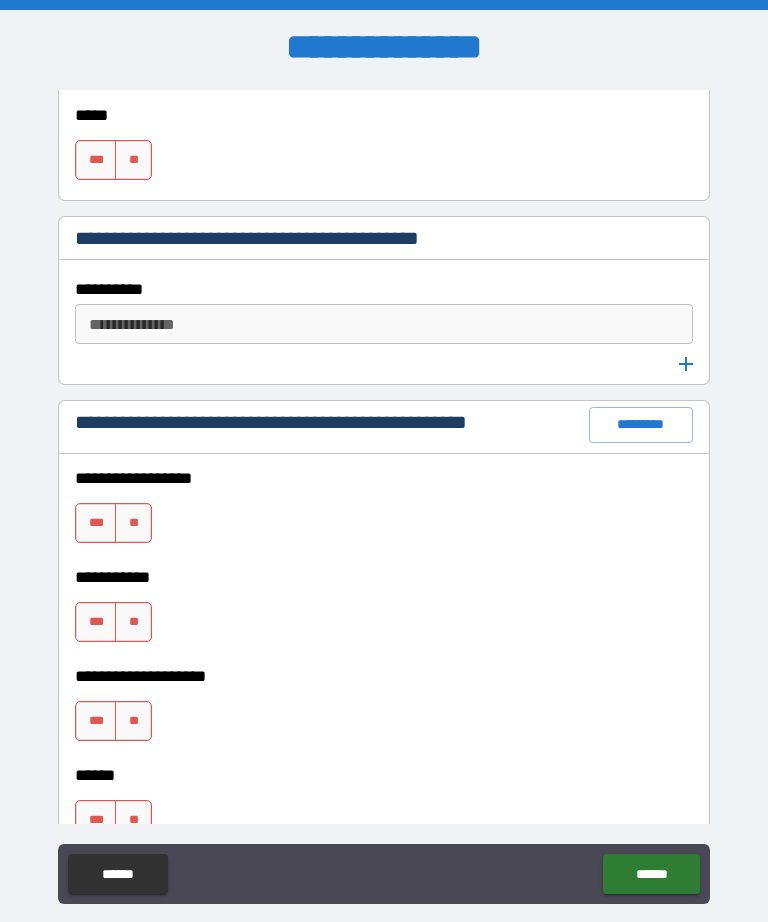 type on "***" 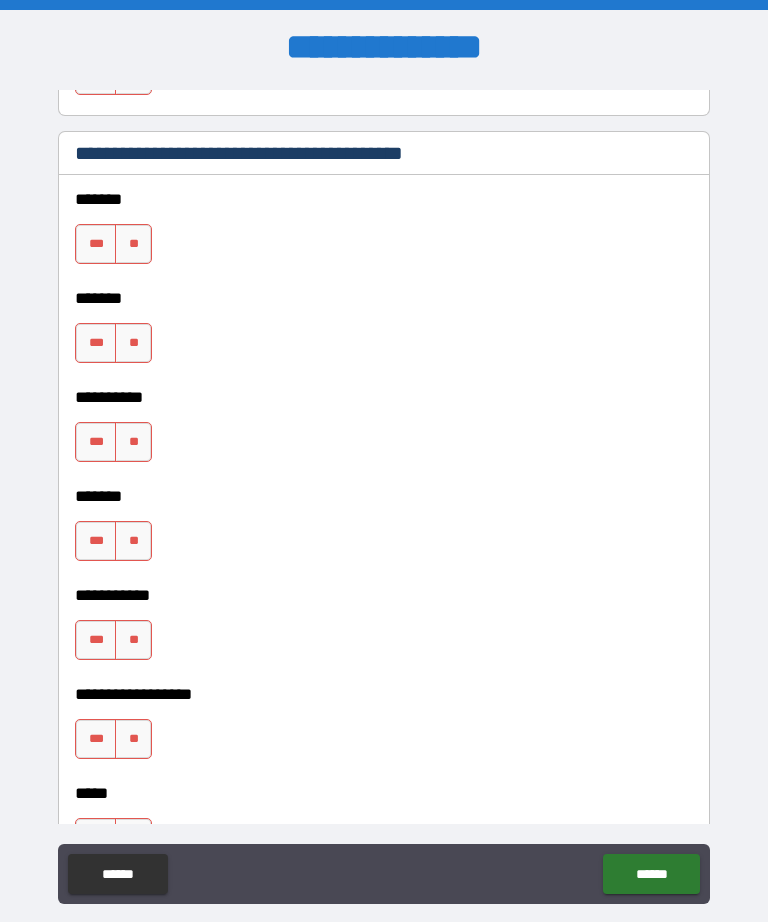 scroll, scrollTop: 1919, scrollLeft: 0, axis: vertical 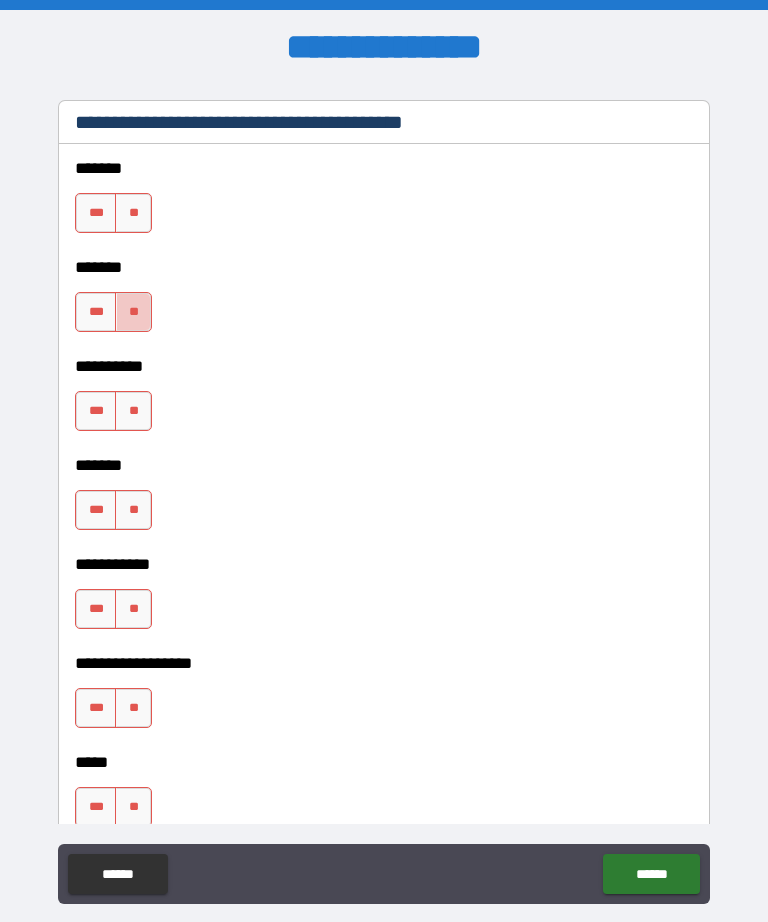 click on "**" at bounding box center [133, 213] 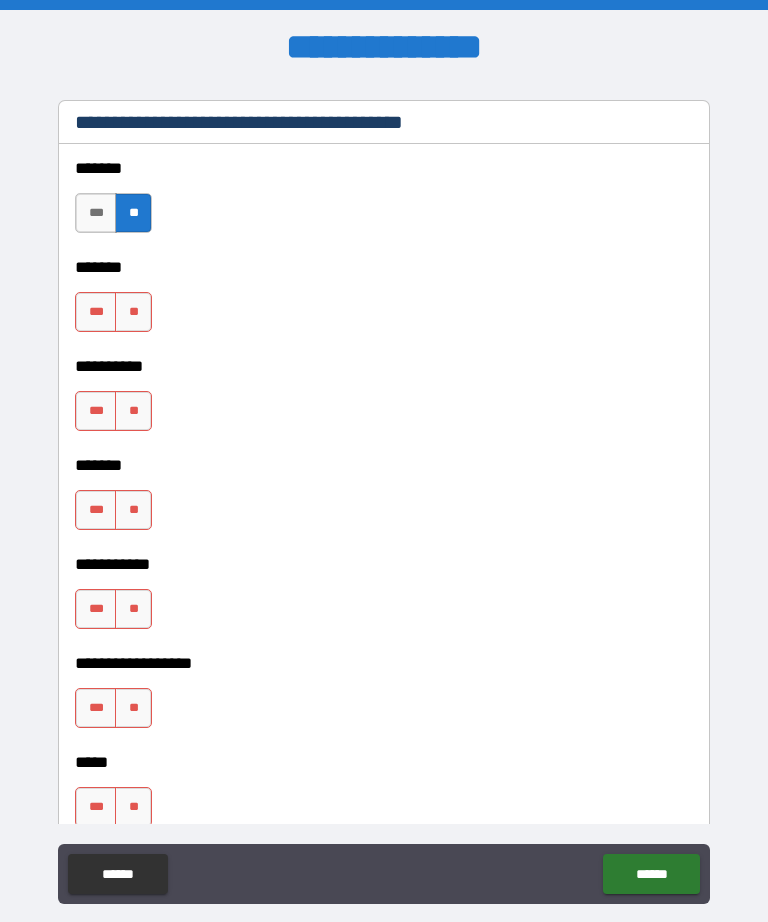 click on "**" at bounding box center [133, 411] 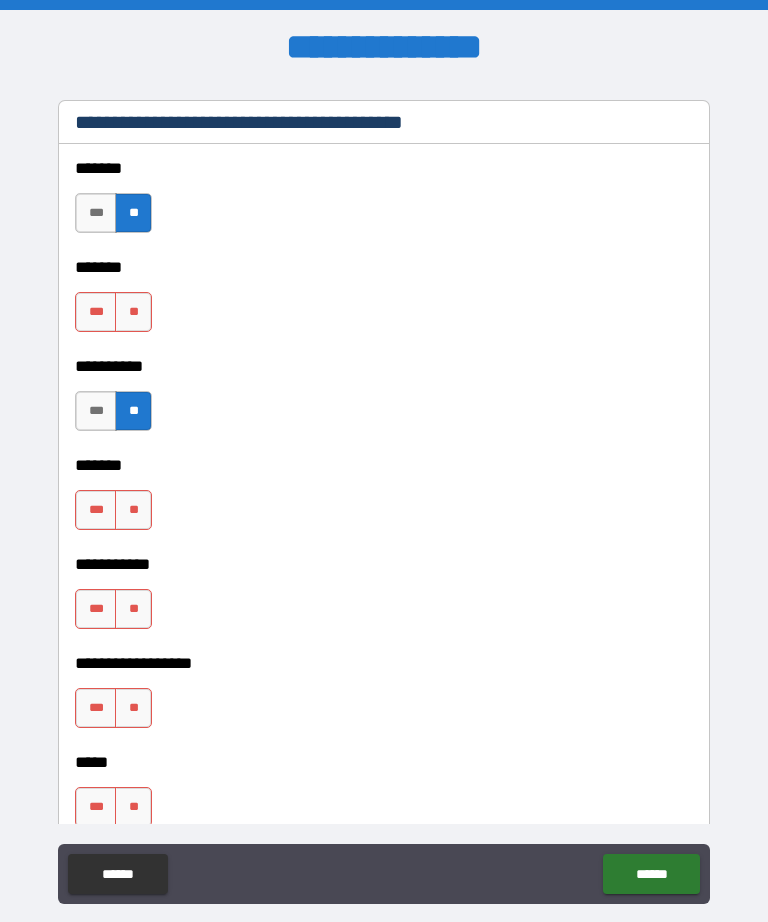 click on "**" at bounding box center [133, 609] 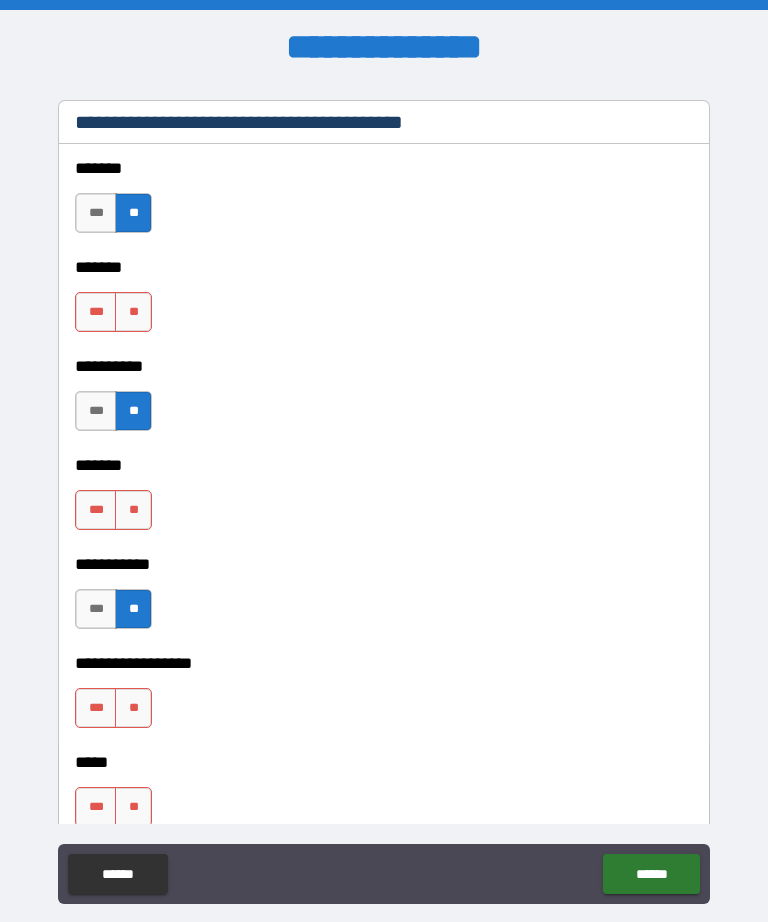 click on "**" at bounding box center [133, 708] 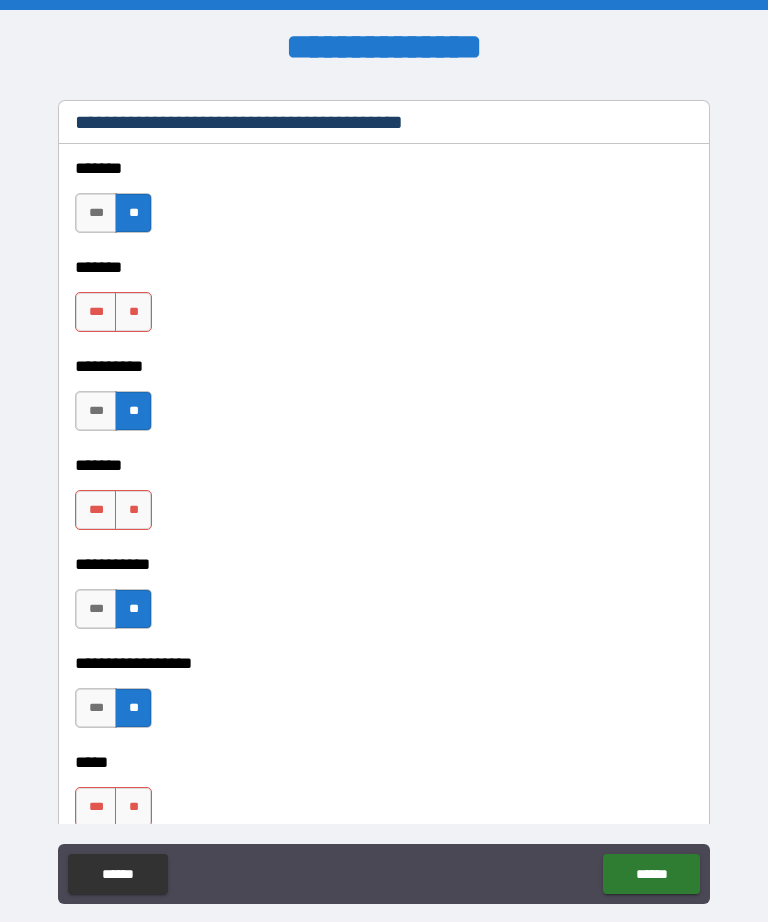 click on "**" at bounding box center (133, 510) 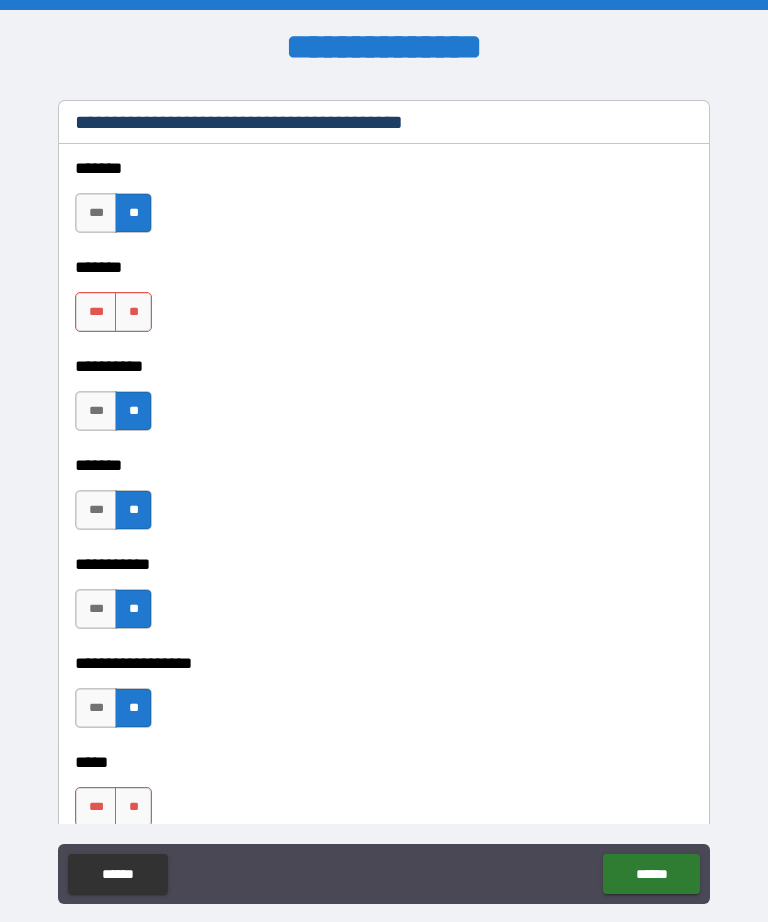 click on "**" at bounding box center (133, 807) 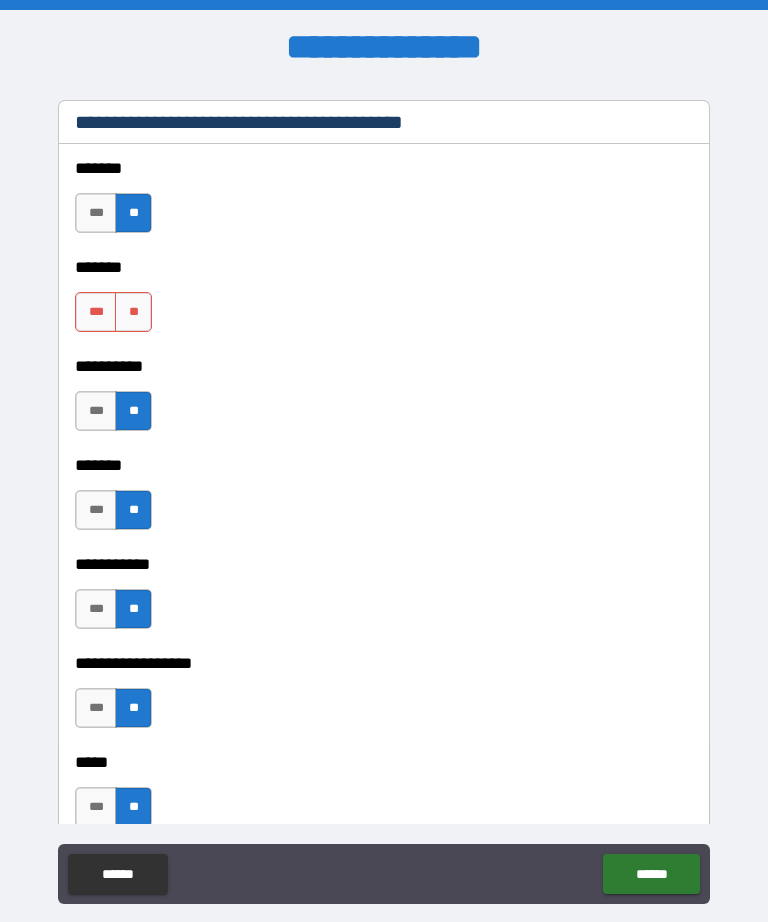 click on "**" at bounding box center [133, 312] 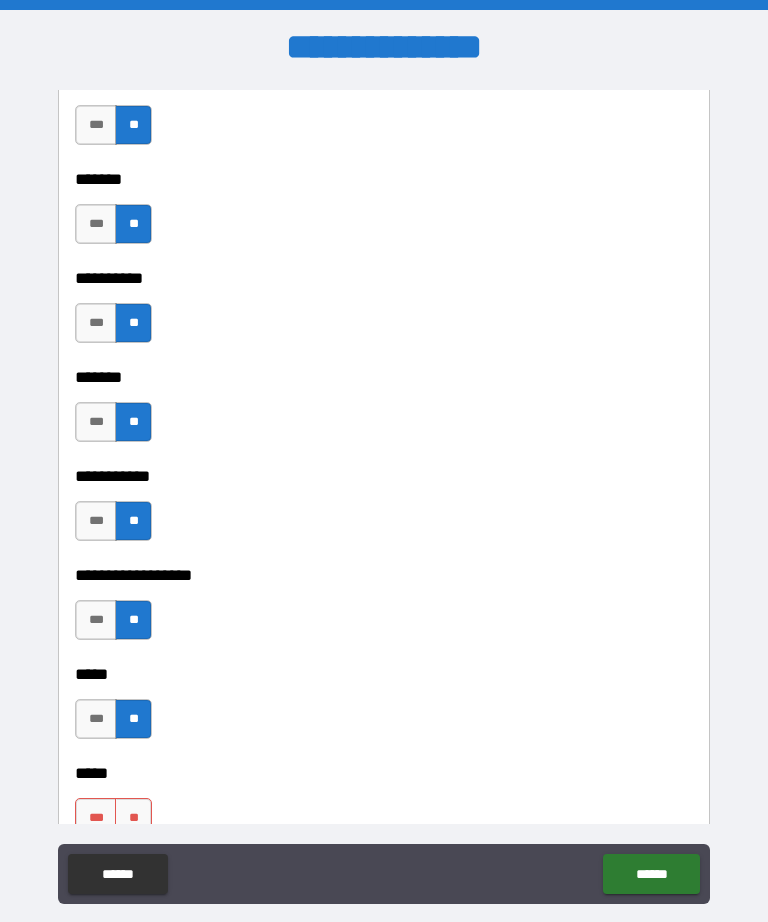 scroll, scrollTop: 2020, scrollLeft: 0, axis: vertical 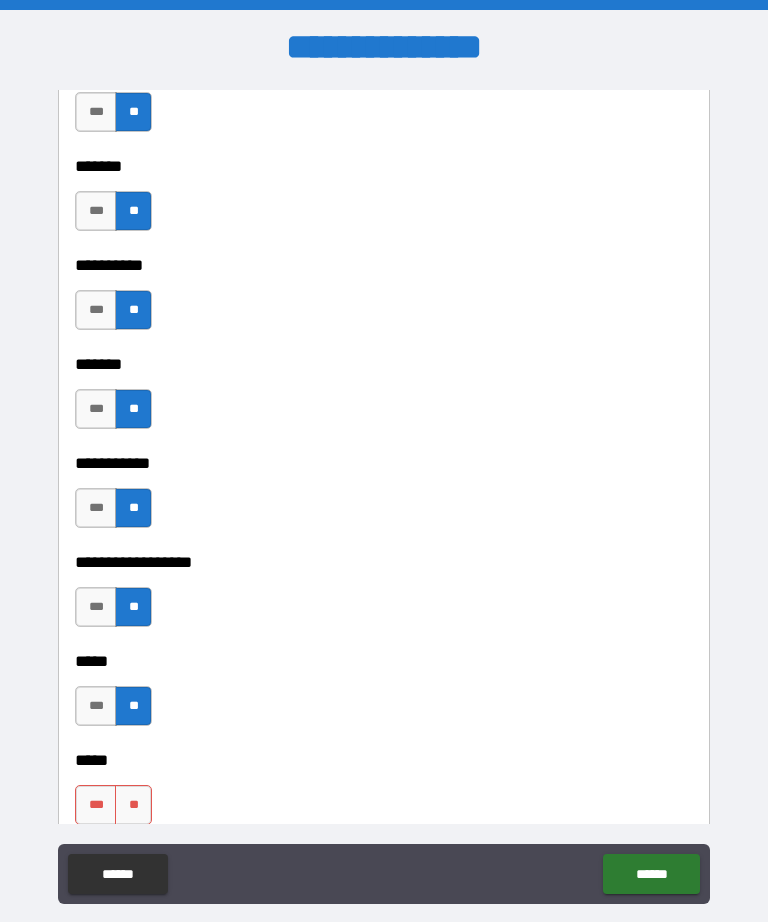 click on "**" at bounding box center [133, 805] 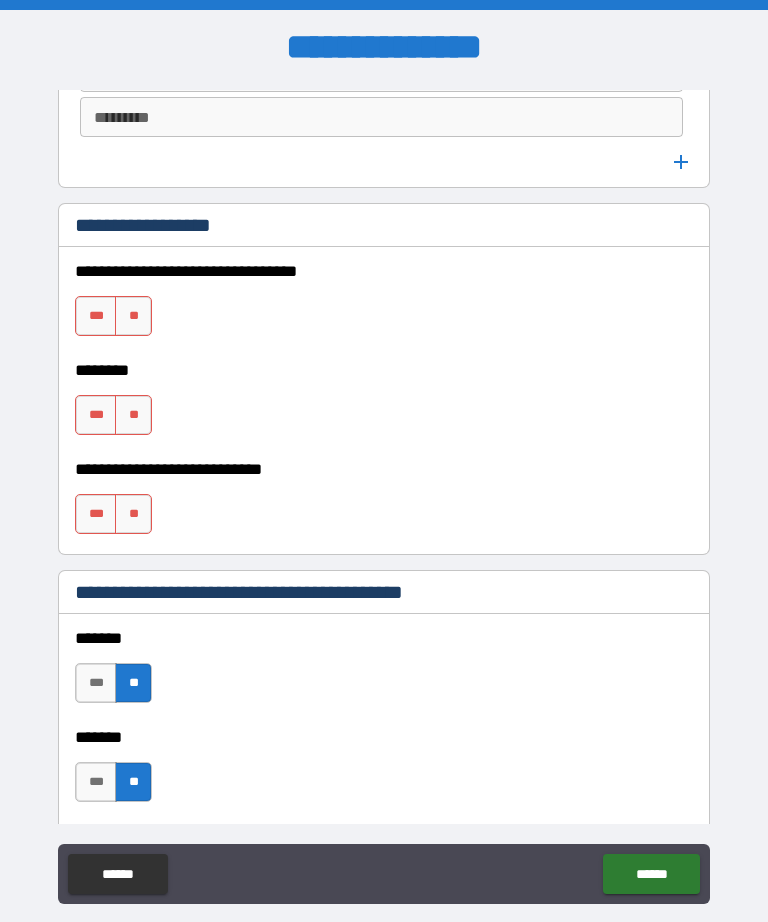 scroll, scrollTop: 1326, scrollLeft: 0, axis: vertical 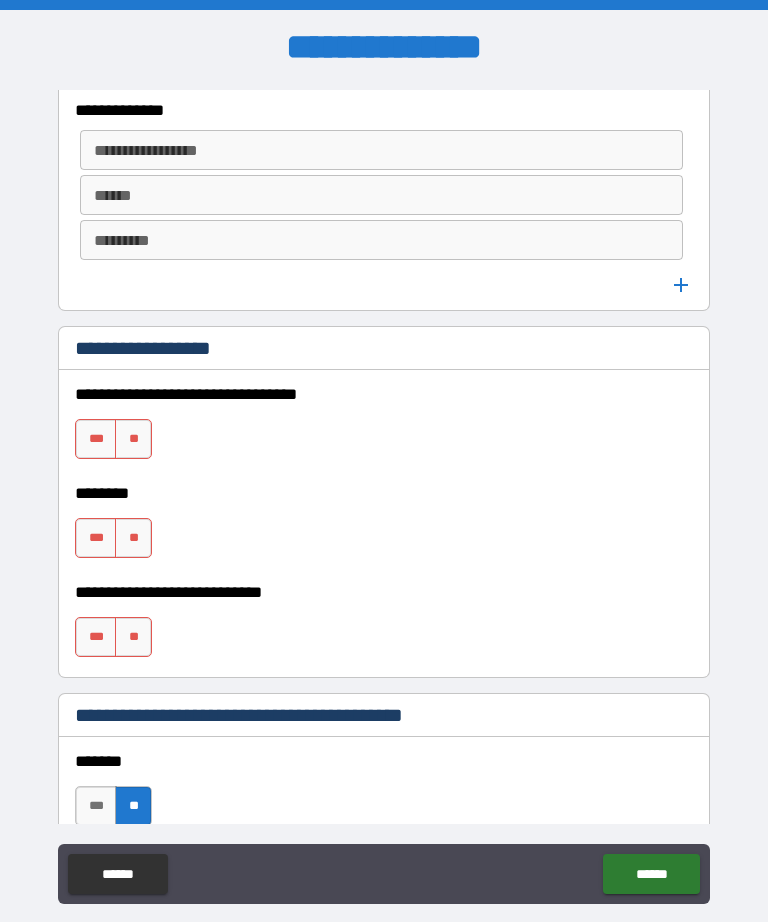 click on "**" at bounding box center [133, 439] 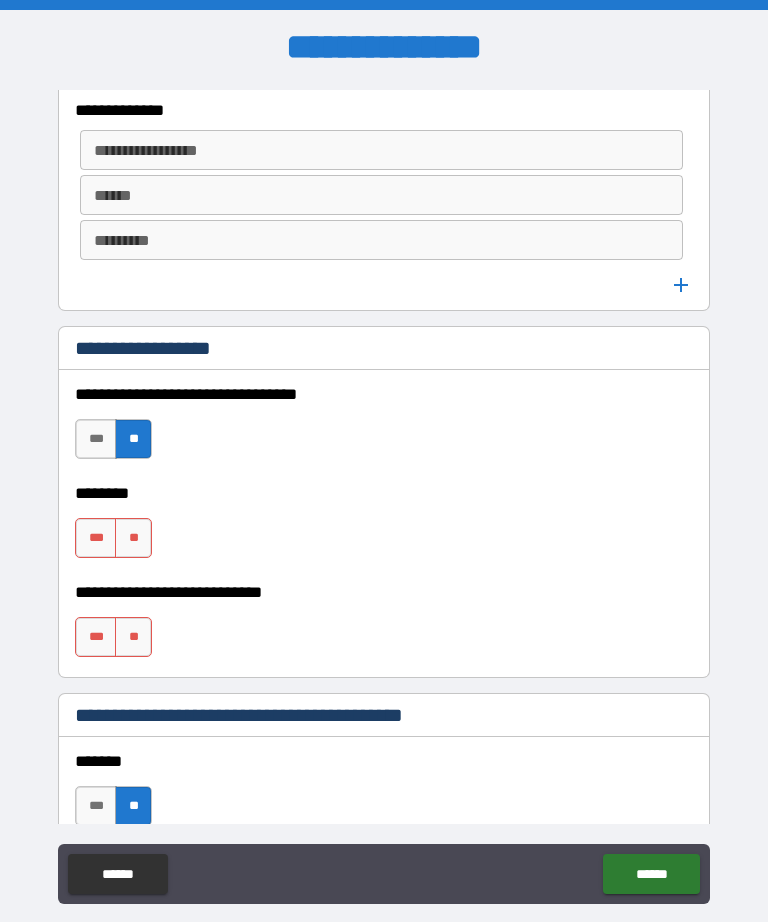 click on "**" at bounding box center [133, 538] 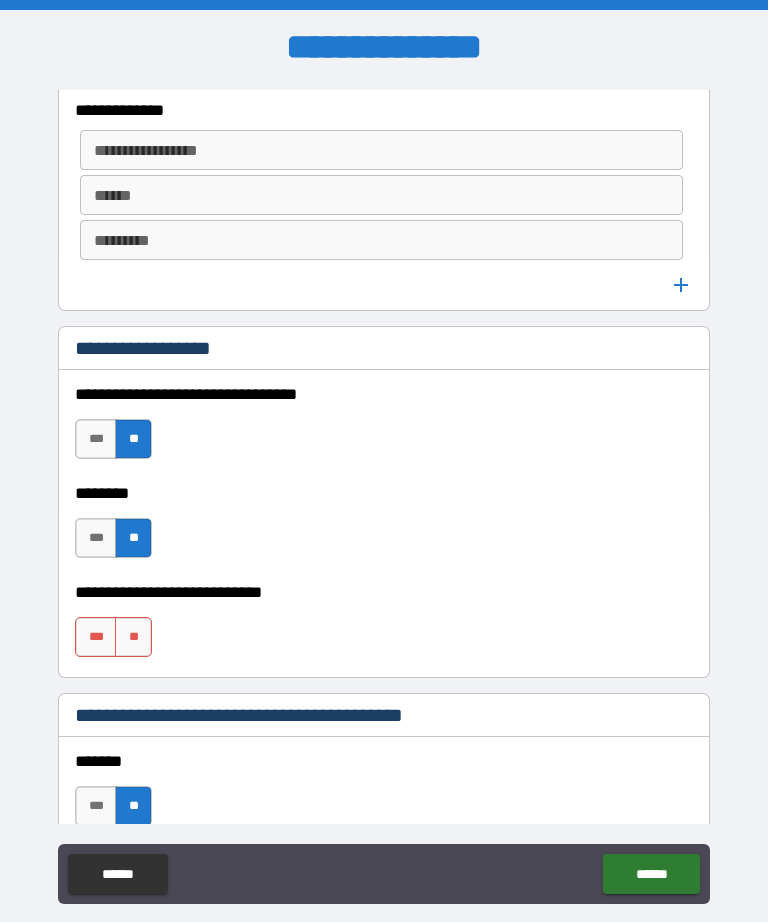 click on "**" at bounding box center [133, 637] 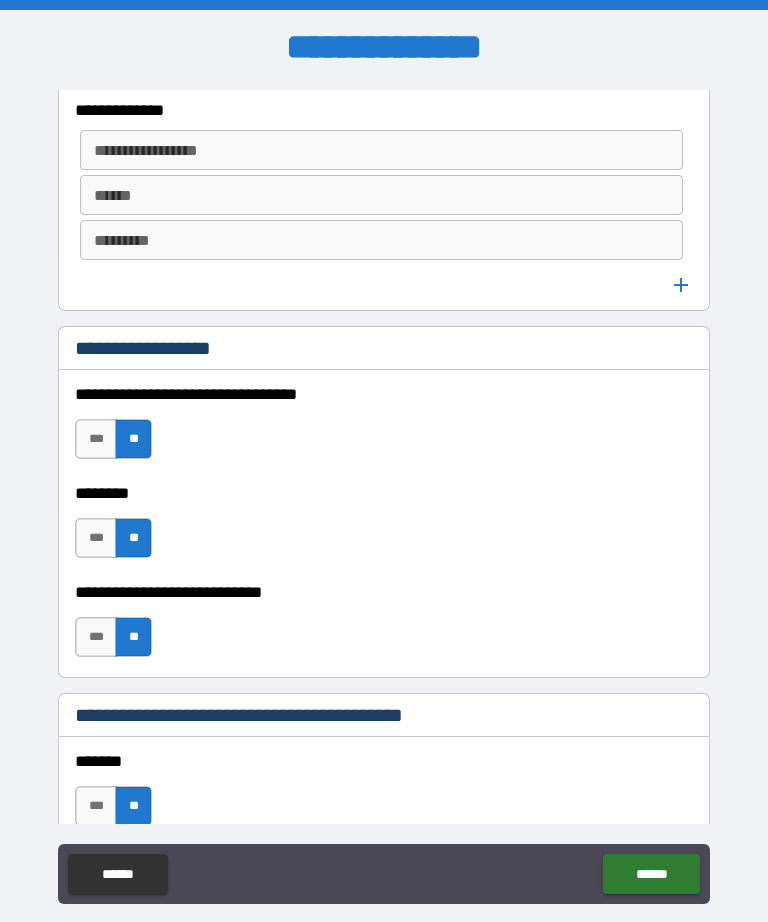 click on "******" at bounding box center [651, 874] 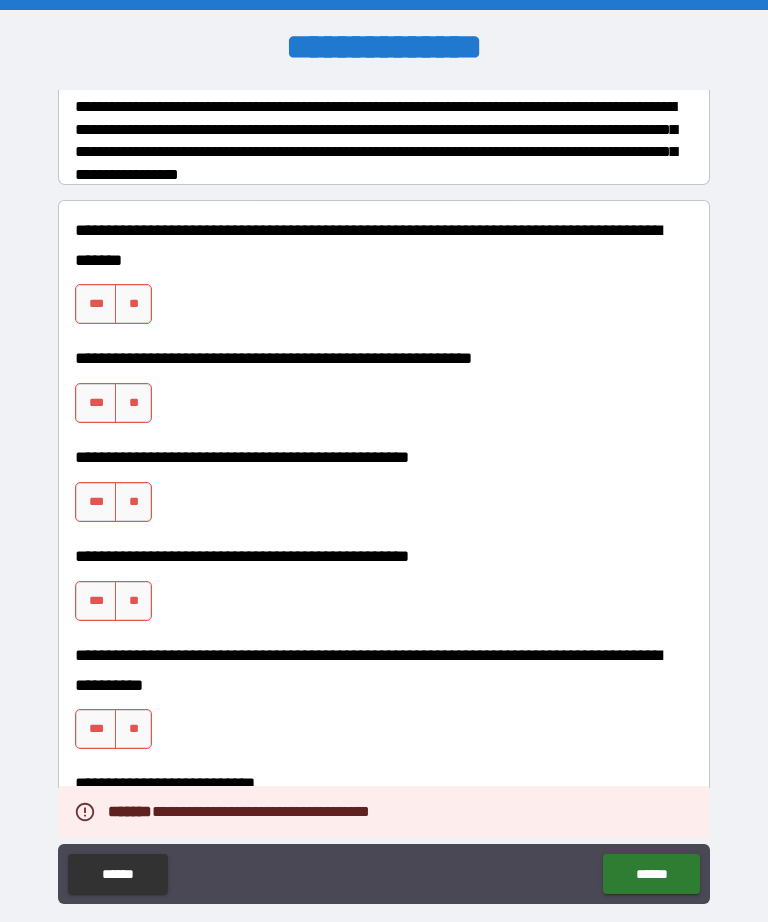 scroll, scrollTop: 31, scrollLeft: 0, axis: vertical 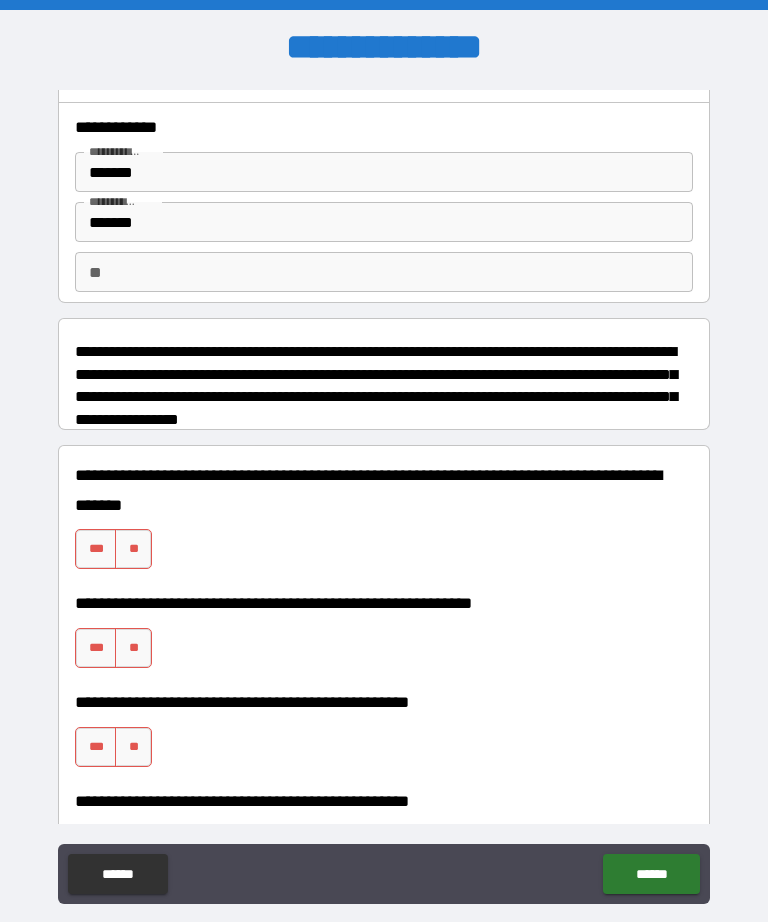 click on "**" at bounding box center [133, 549] 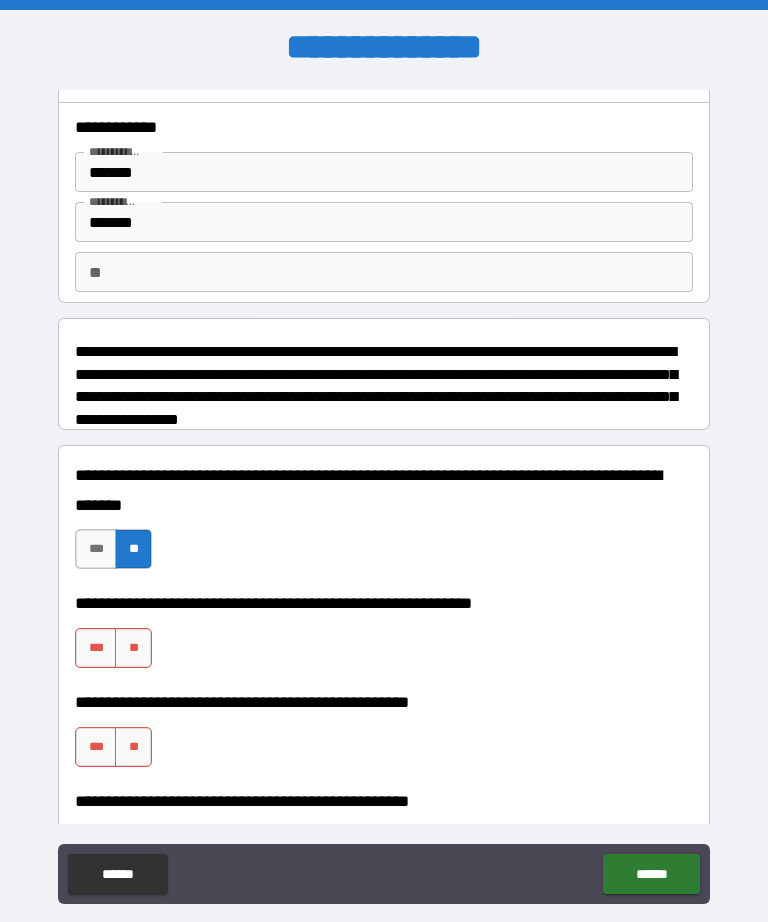 click on "**" at bounding box center (133, 648) 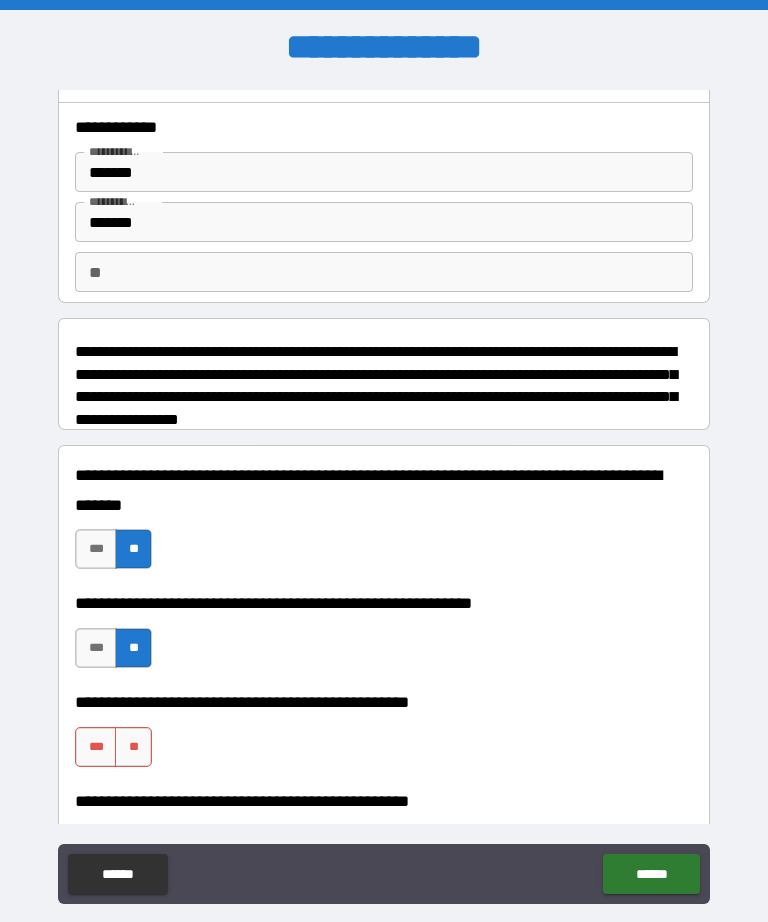 scroll, scrollTop: 428, scrollLeft: 0, axis: vertical 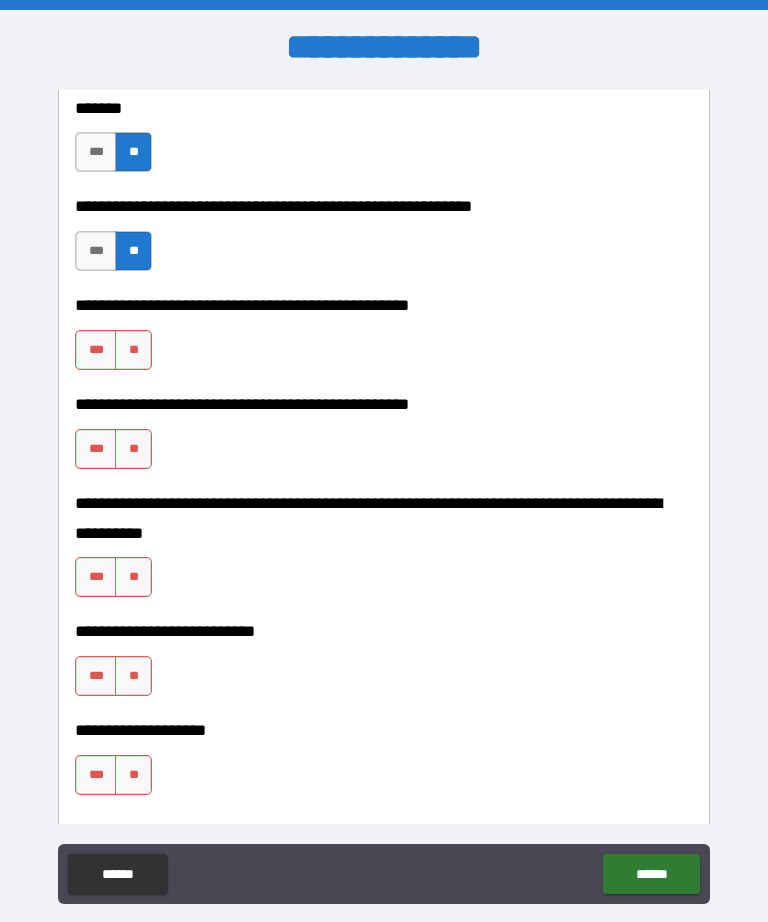click on "**" at bounding box center (133, 350) 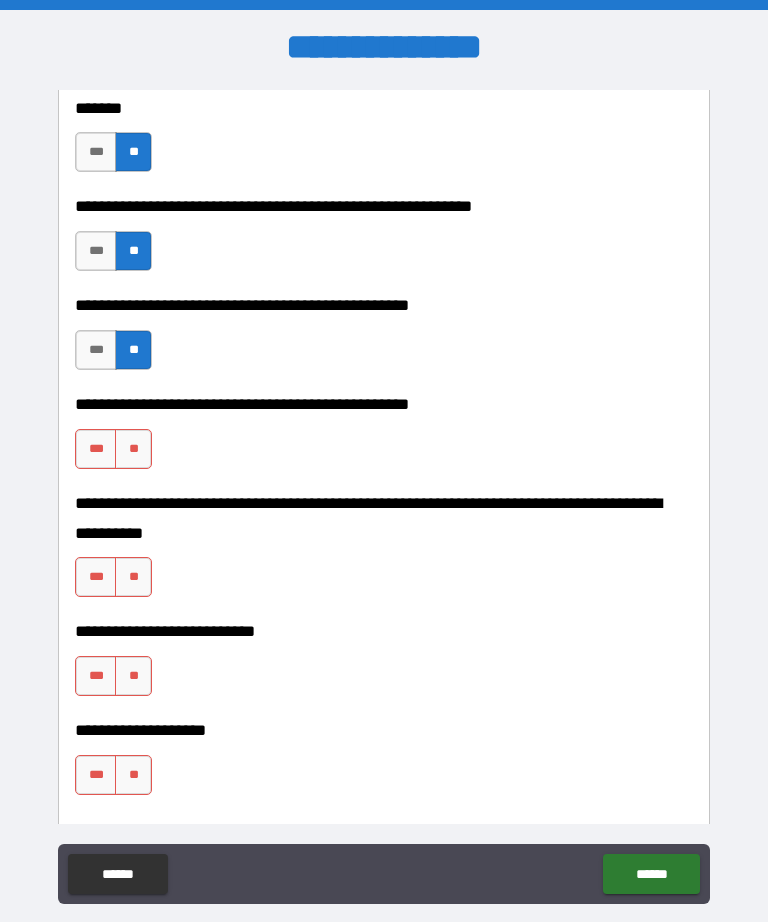 click on "**" at bounding box center (133, 449) 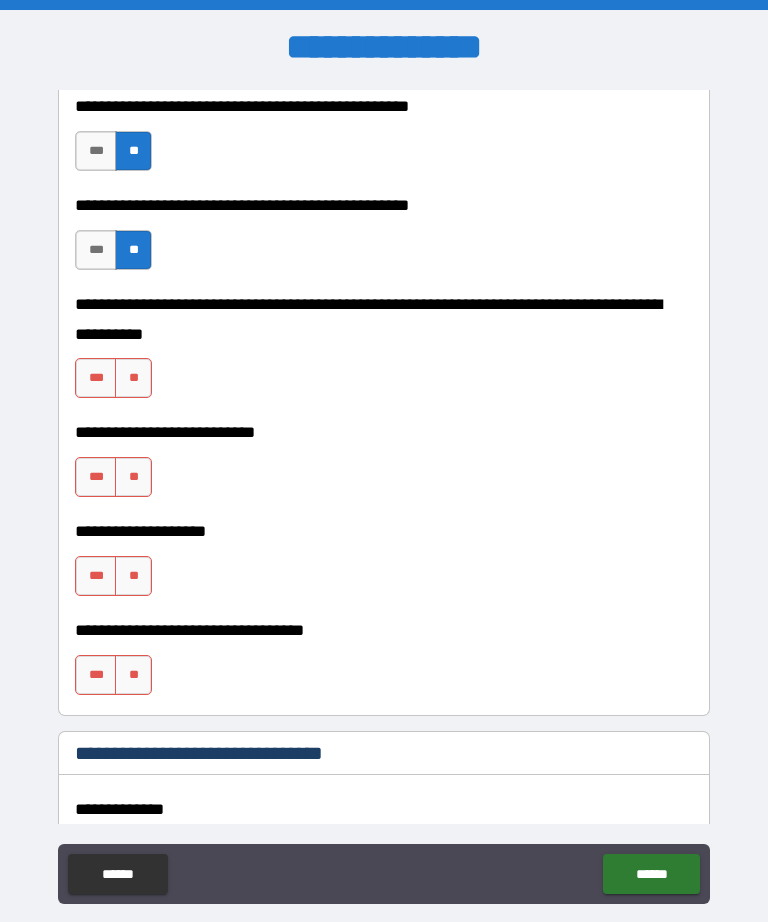 scroll, scrollTop: 628, scrollLeft: 0, axis: vertical 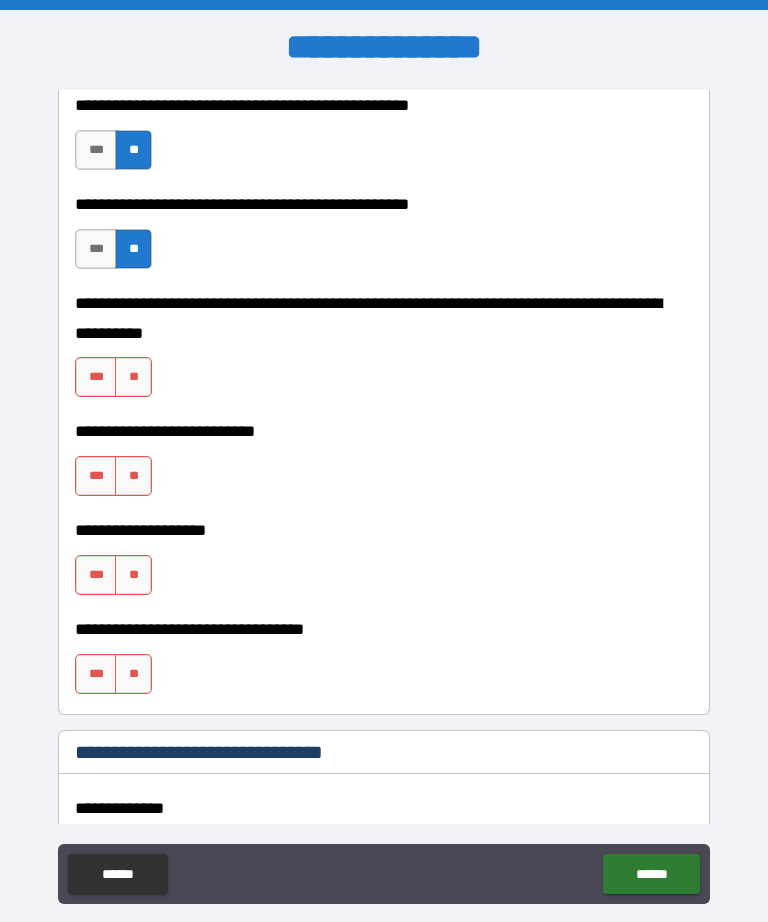 click on "**" at bounding box center (133, 377) 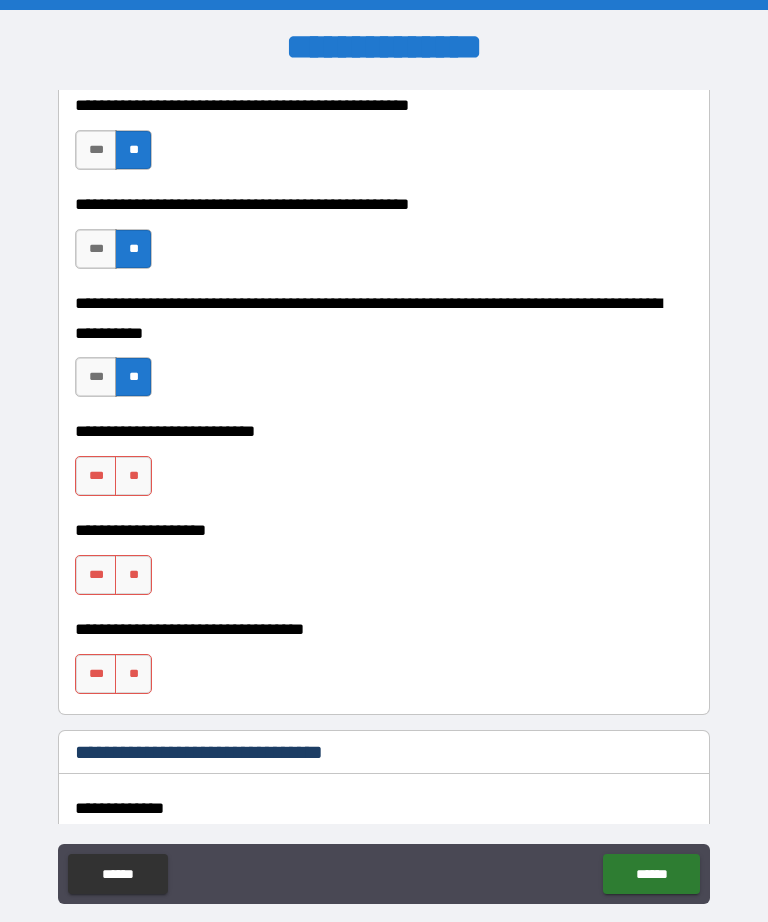 click on "**" at bounding box center (133, 476) 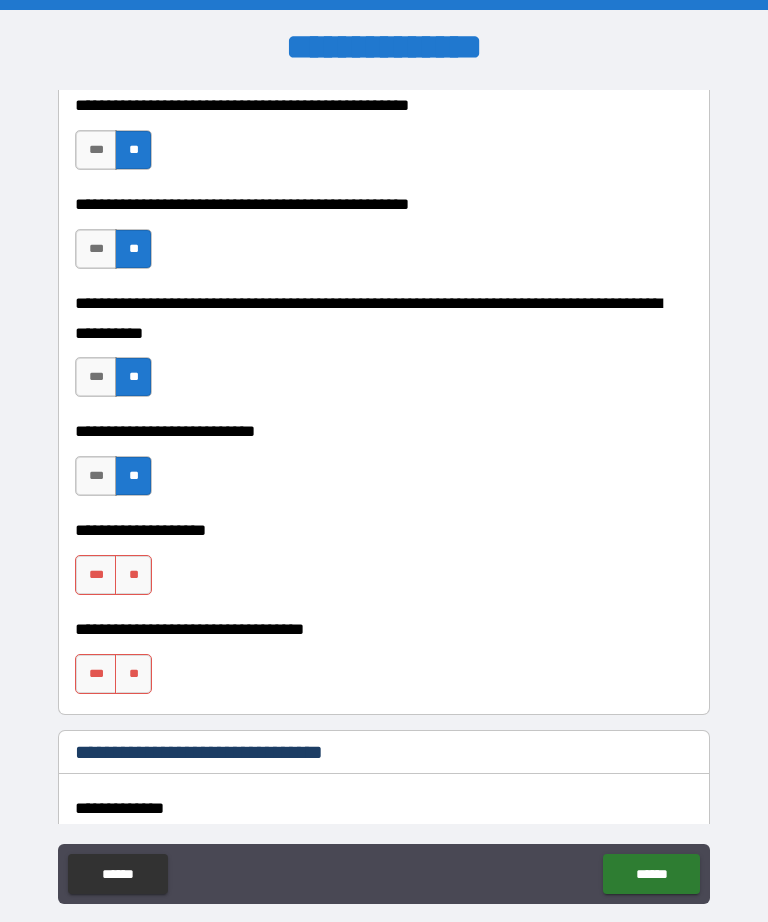 click on "**" at bounding box center (133, 575) 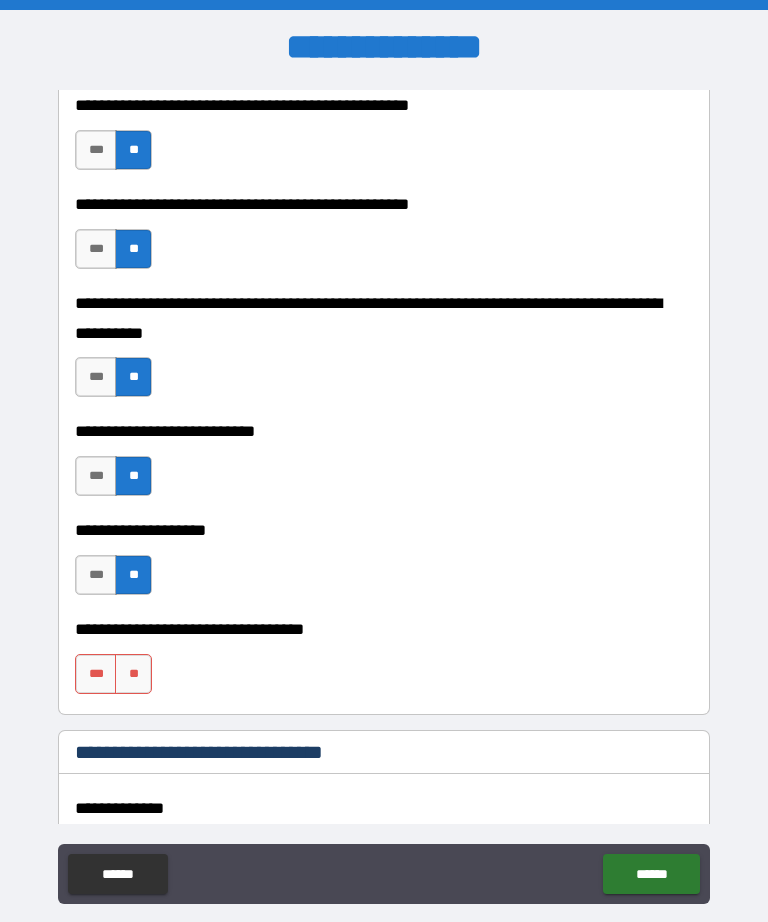 click on "**" at bounding box center (133, 674) 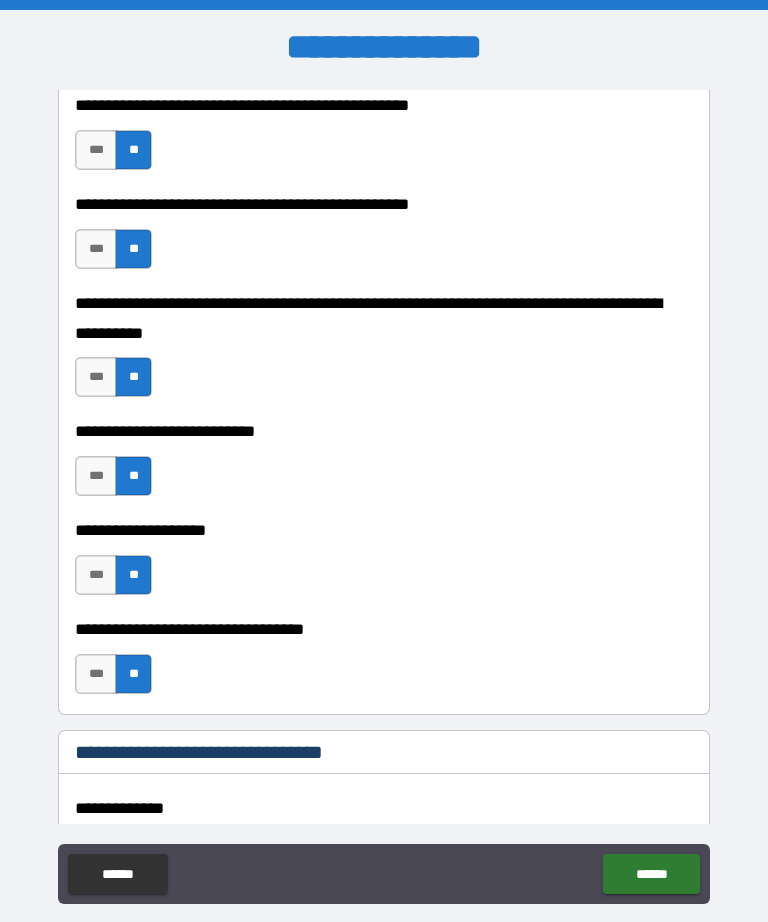 click on "******" at bounding box center (651, 874) 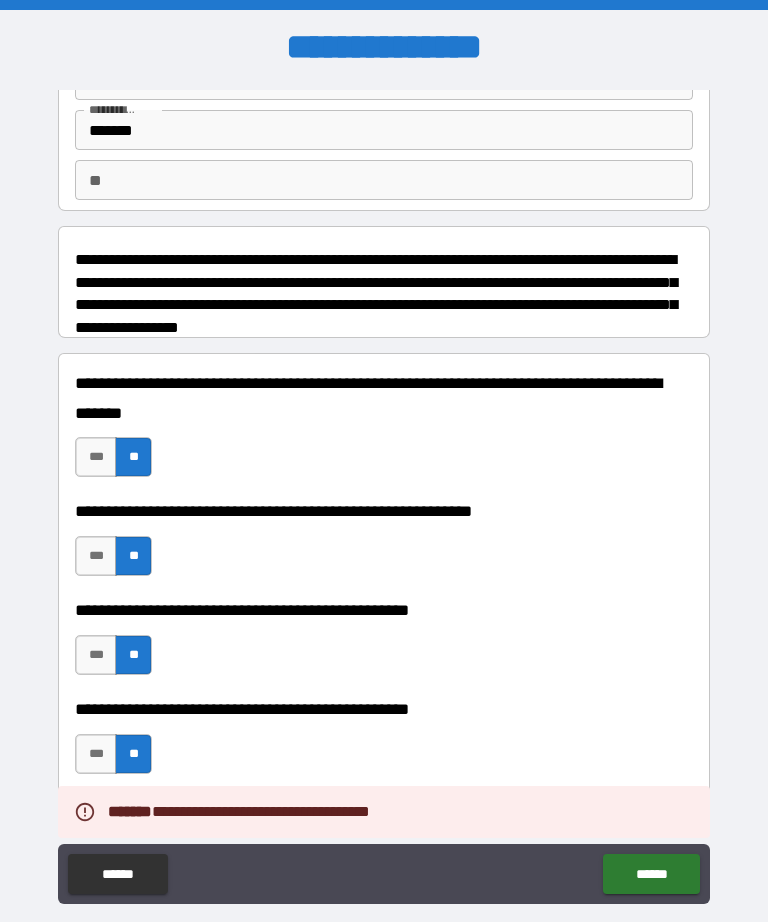 scroll, scrollTop: 0, scrollLeft: 0, axis: both 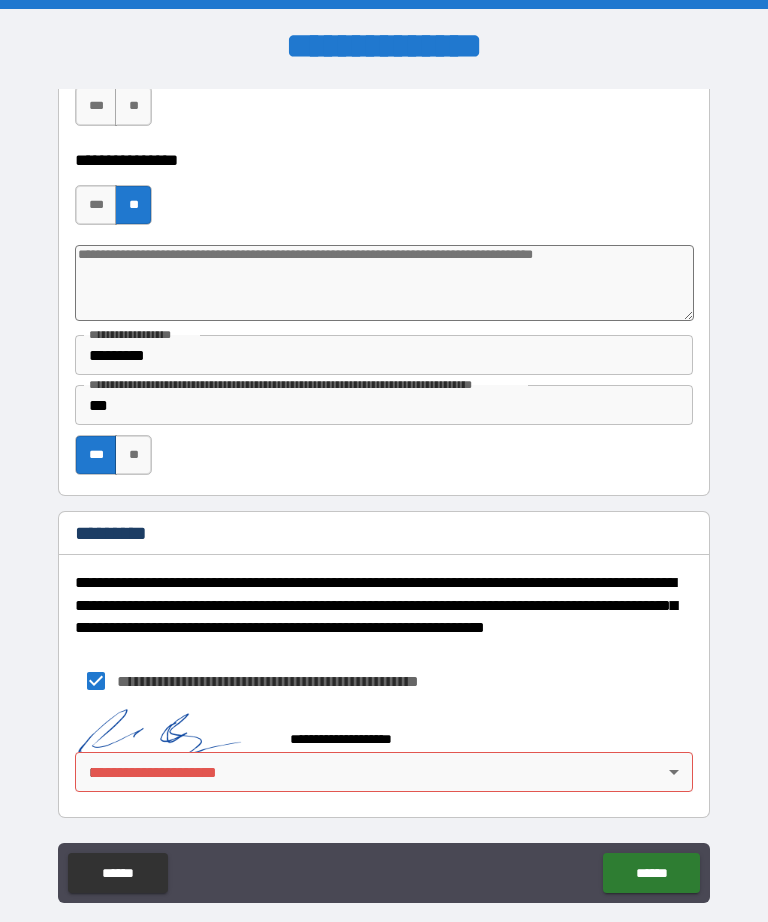 click on "**********" at bounding box center (384, 491) 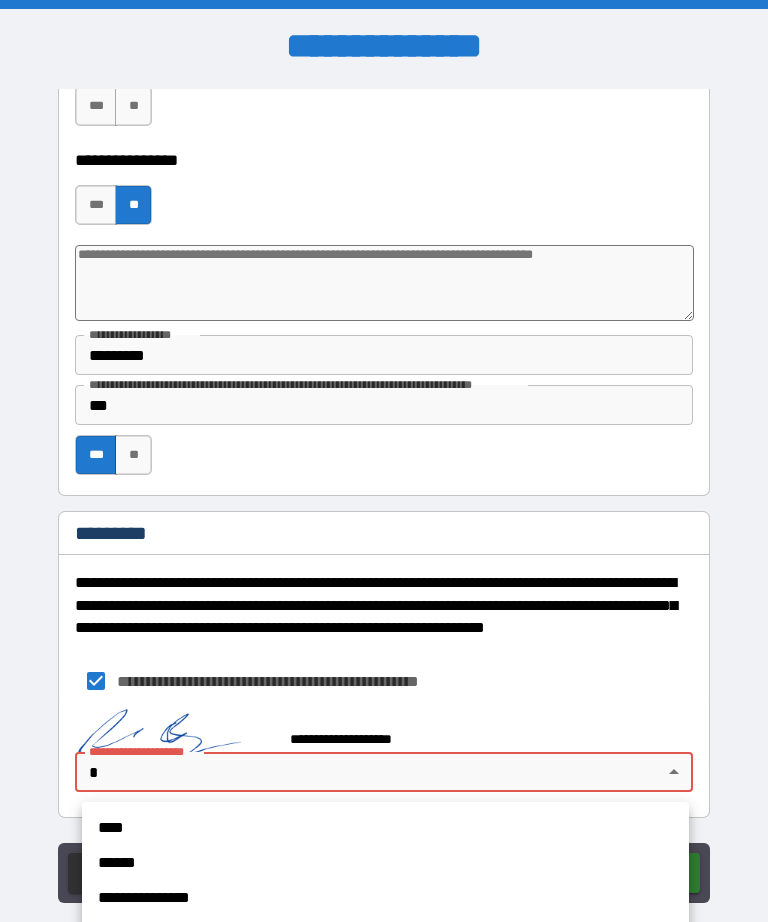 scroll, scrollTop: 10518, scrollLeft: 0, axis: vertical 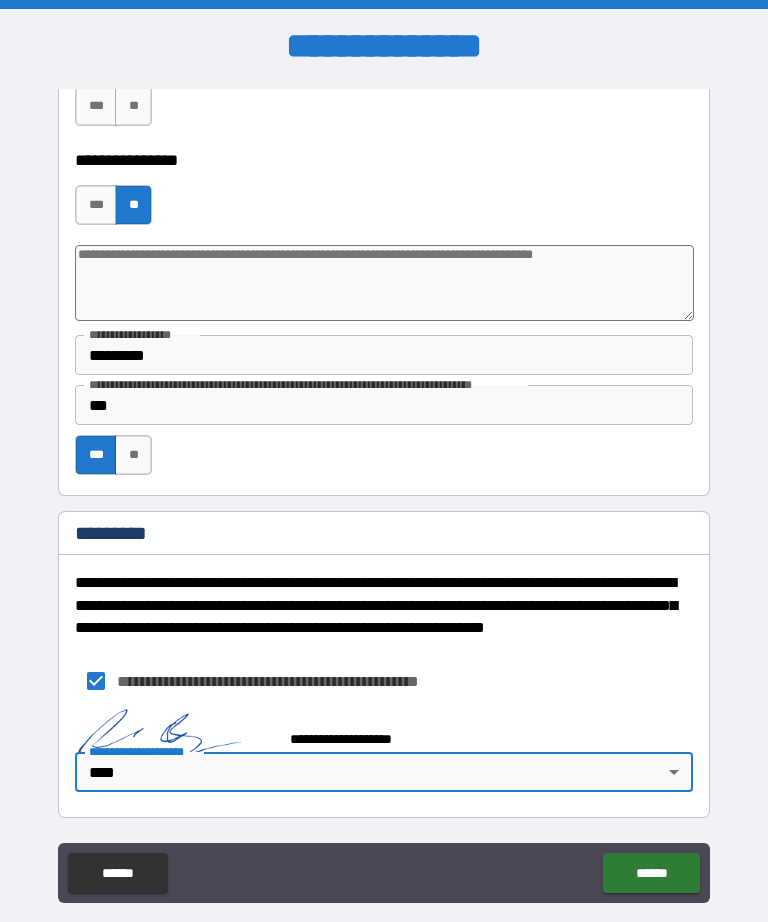 click on "******" at bounding box center (651, 873) 